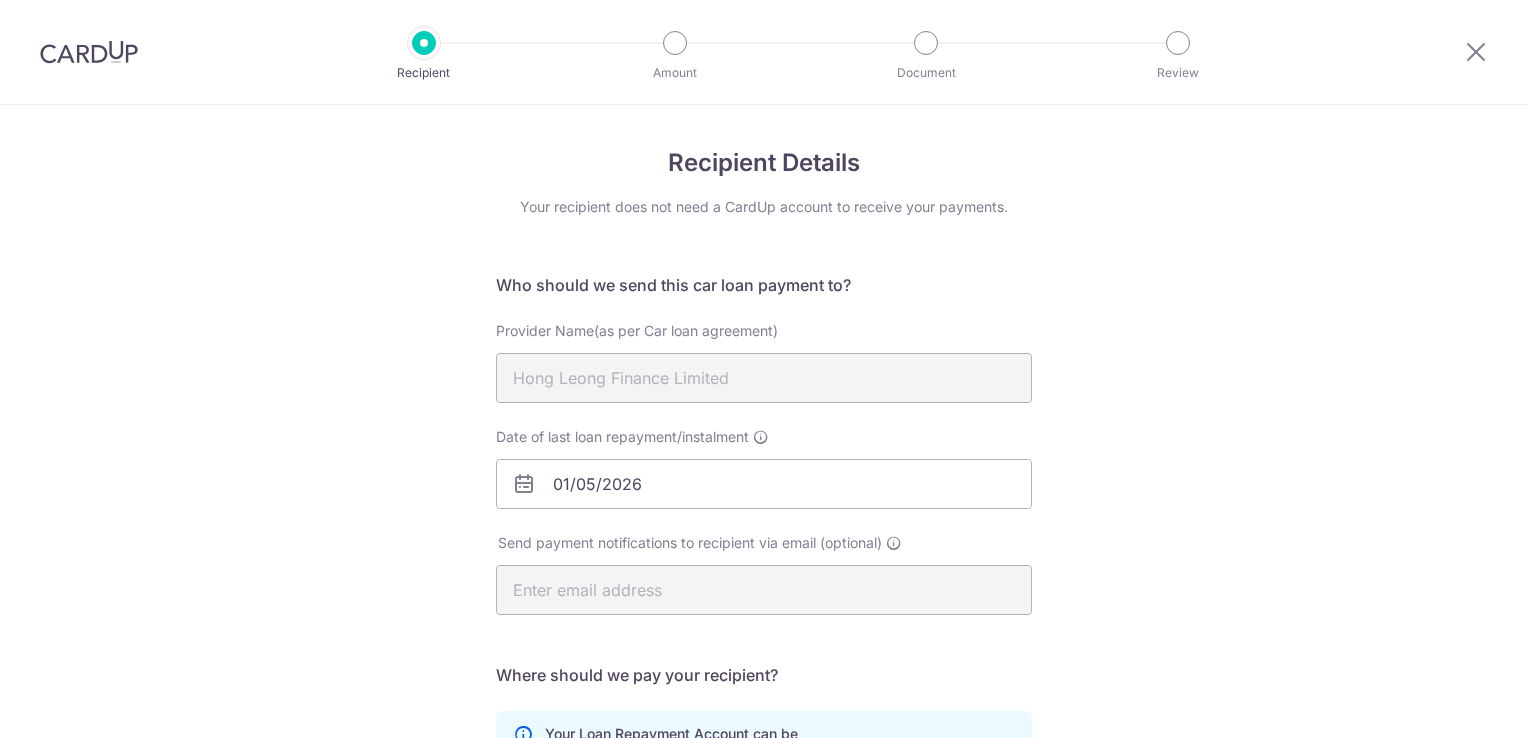 scroll, scrollTop: 0, scrollLeft: 0, axis: both 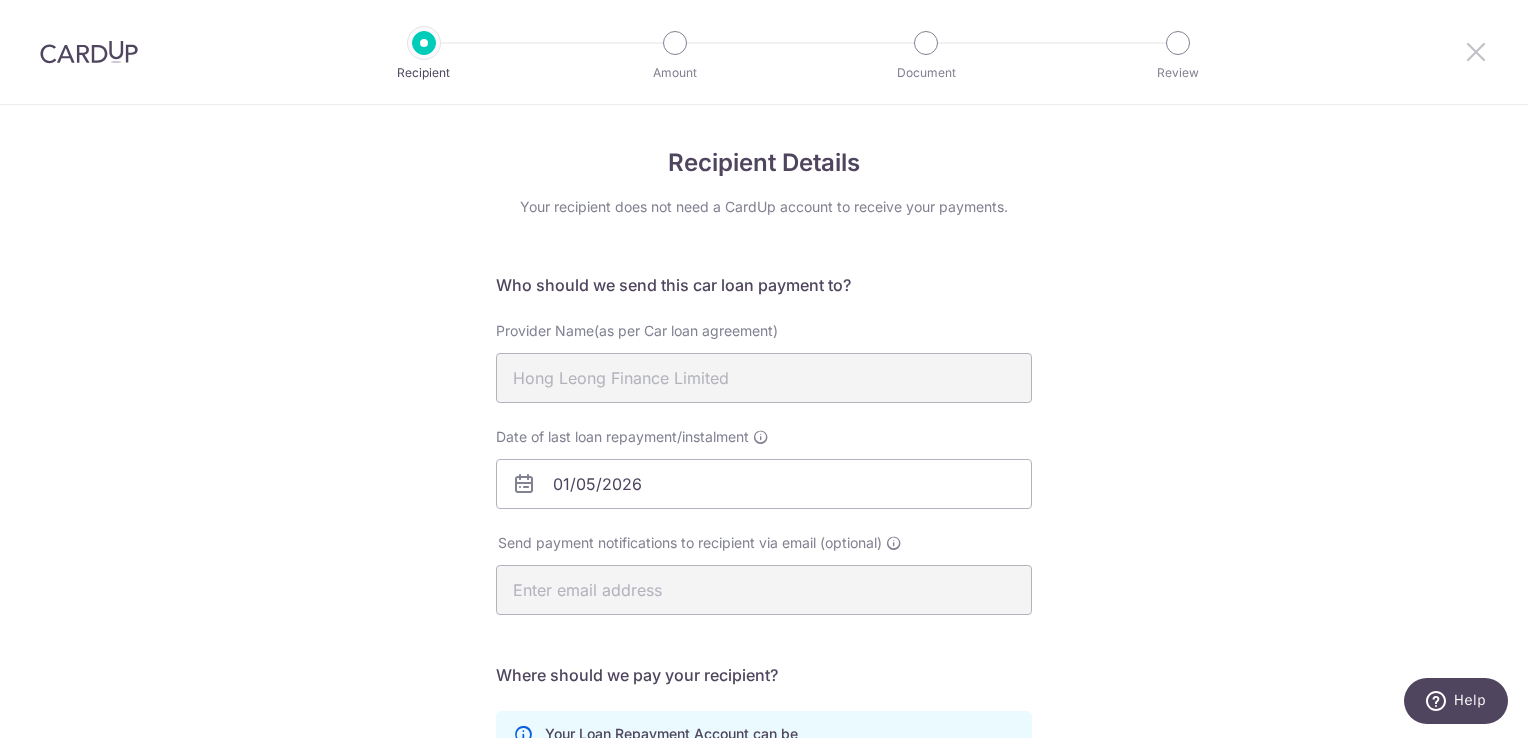 click at bounding box center [1476, 51] 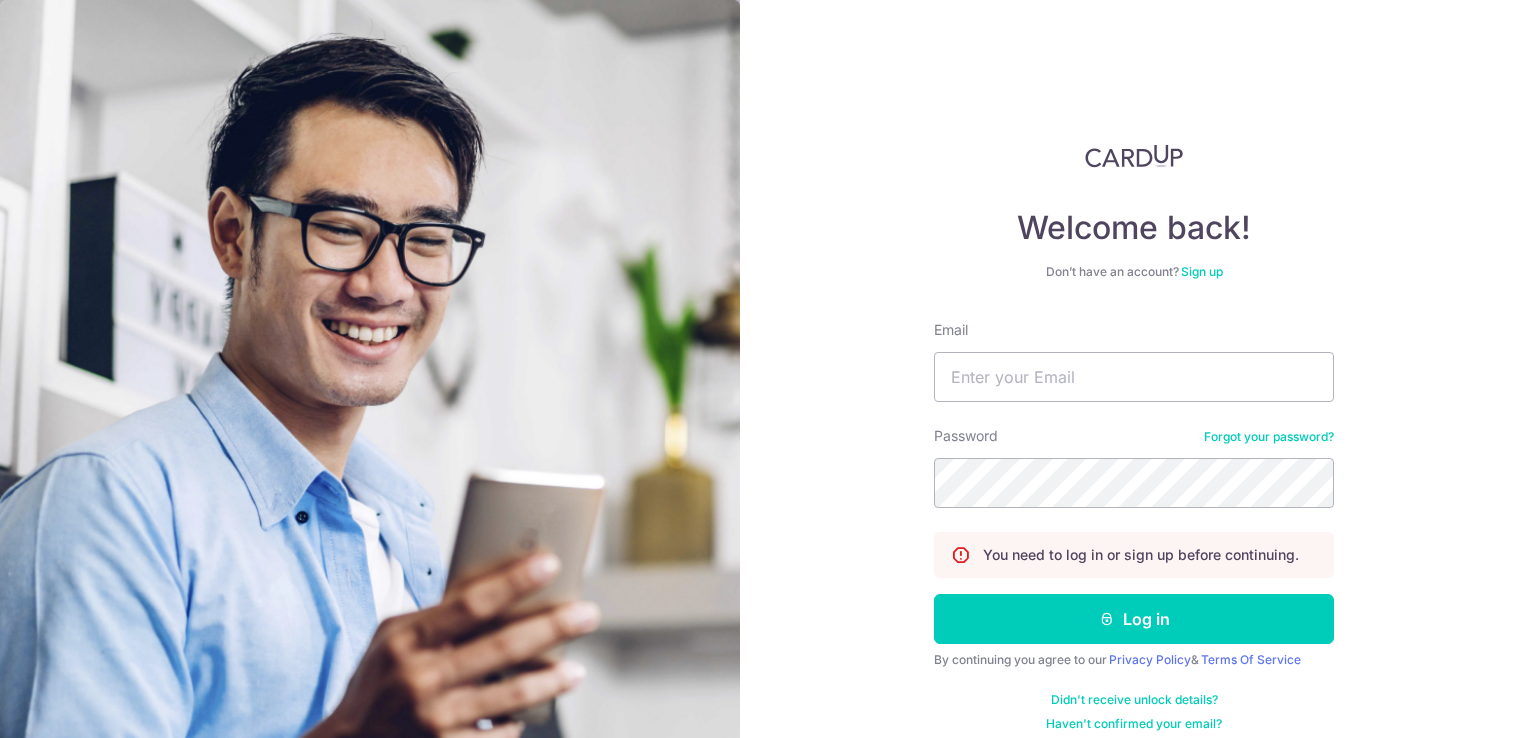scroll, scrollTop: 0, scrollLeft: 0, axis: both 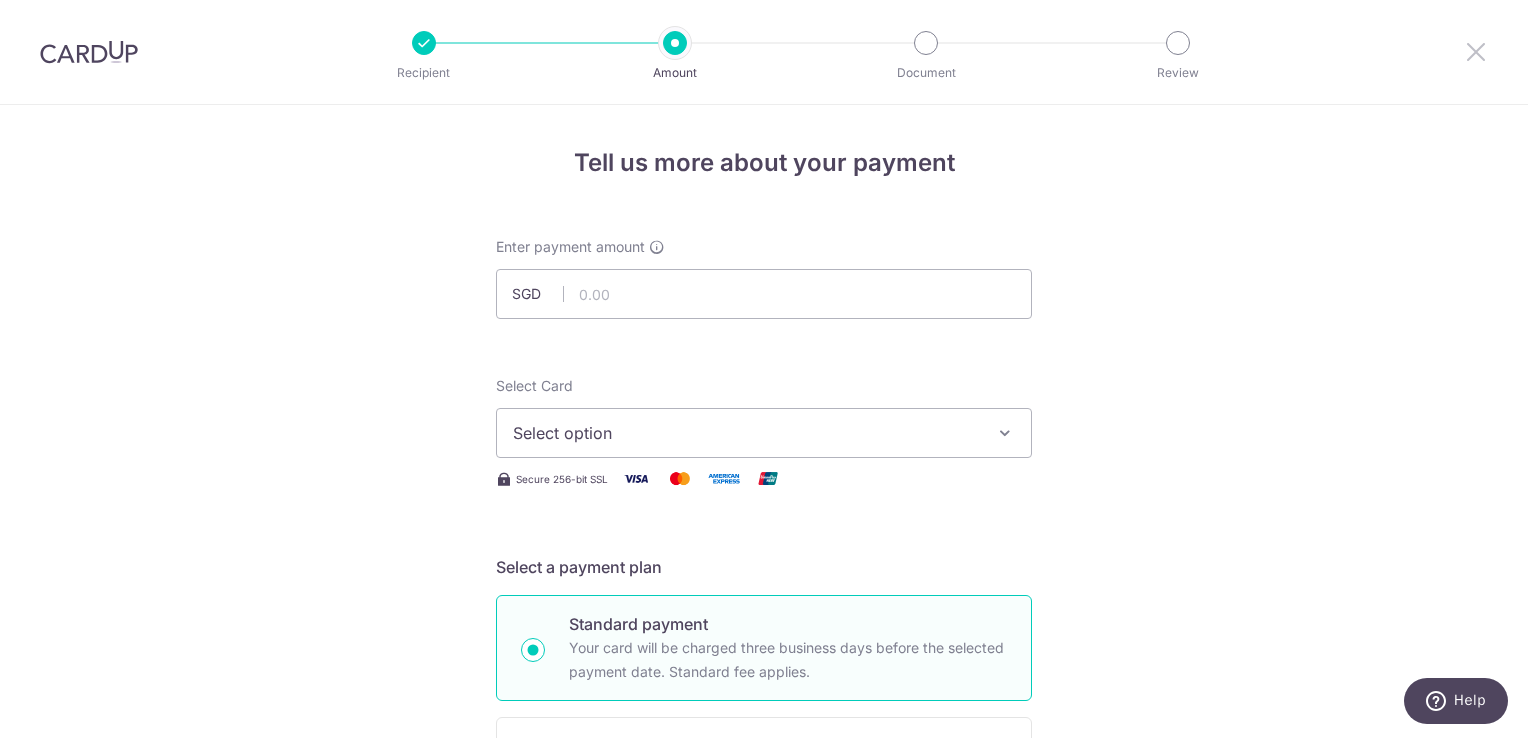 click at bounding box center (1476, 51) 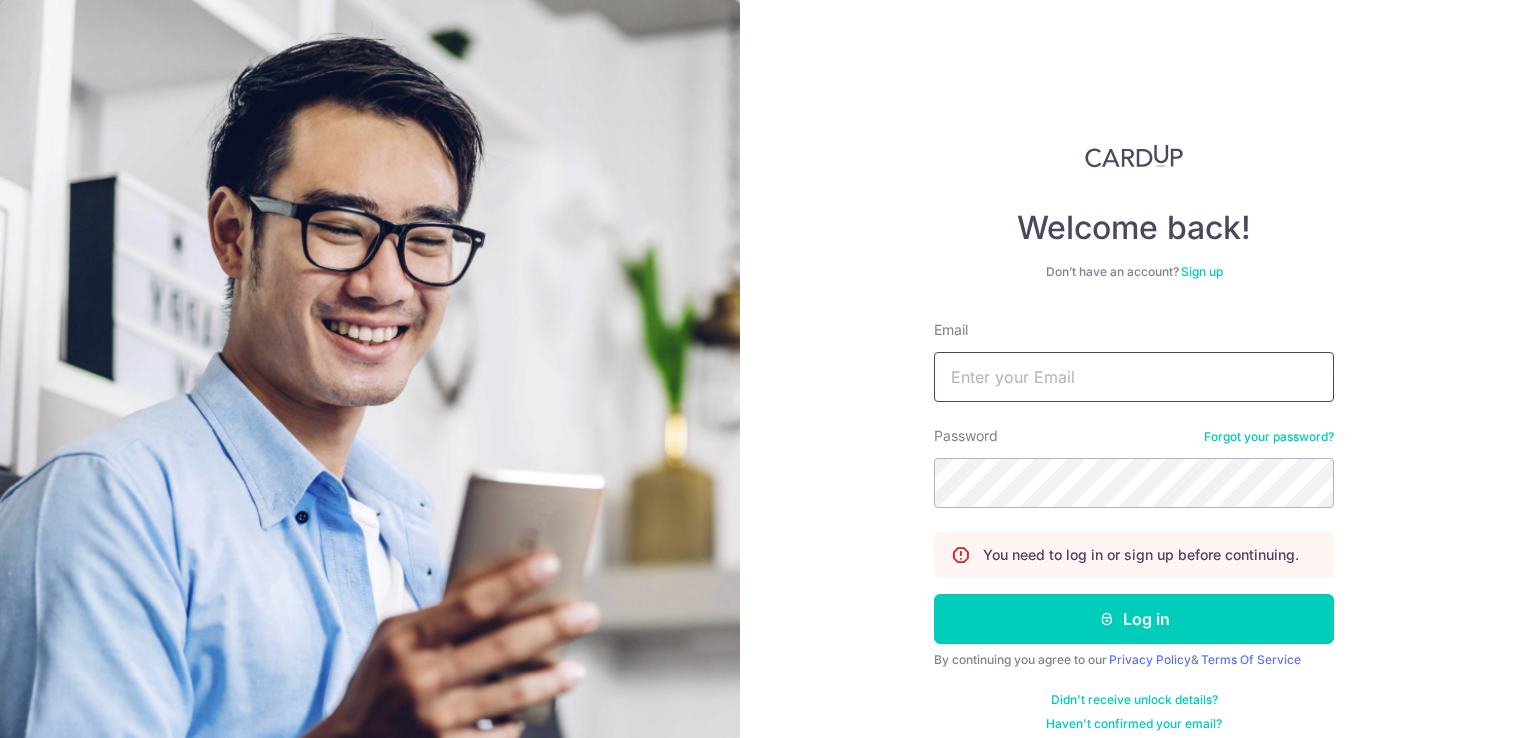 type on "[EMAIL]" 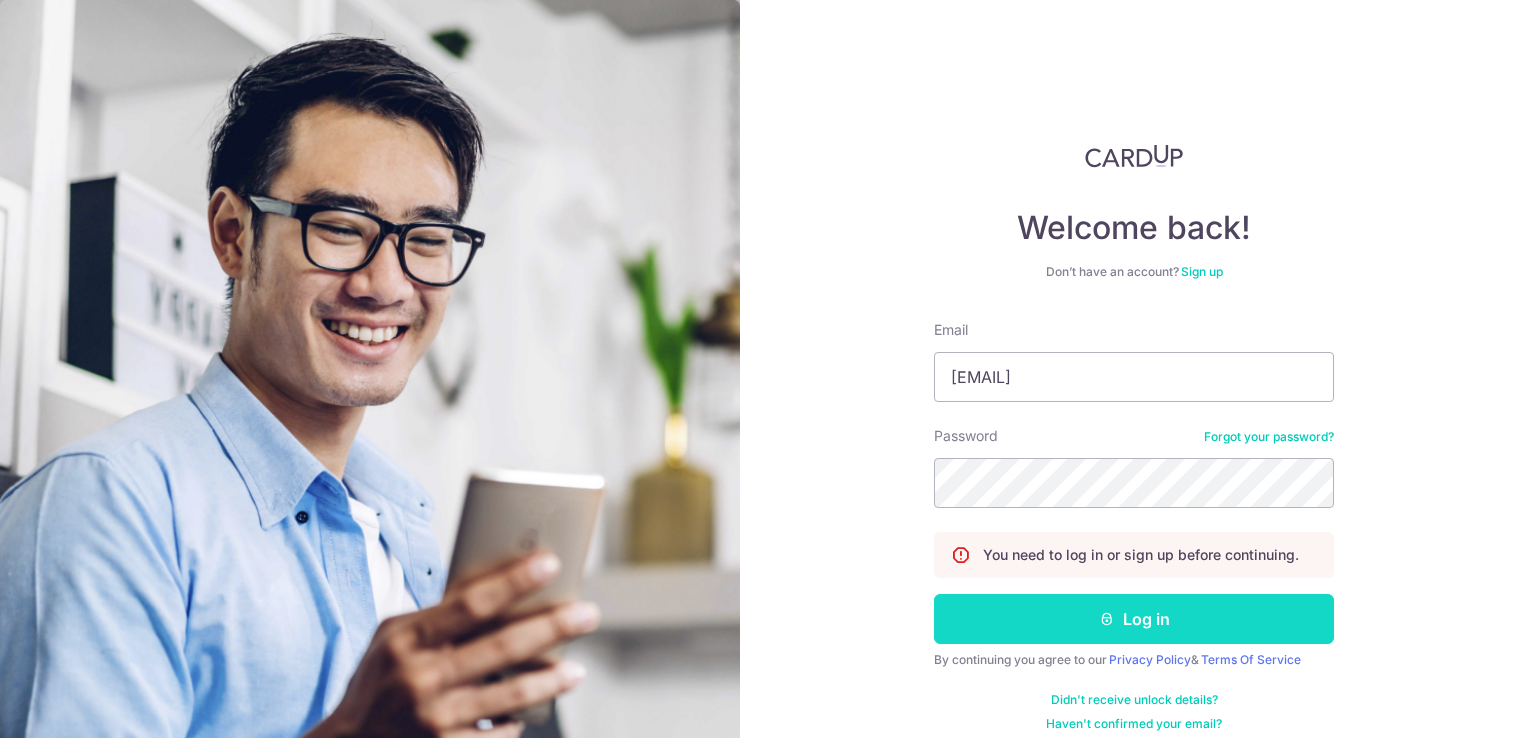 click on "Log in" at bounding box center [1134, 619] 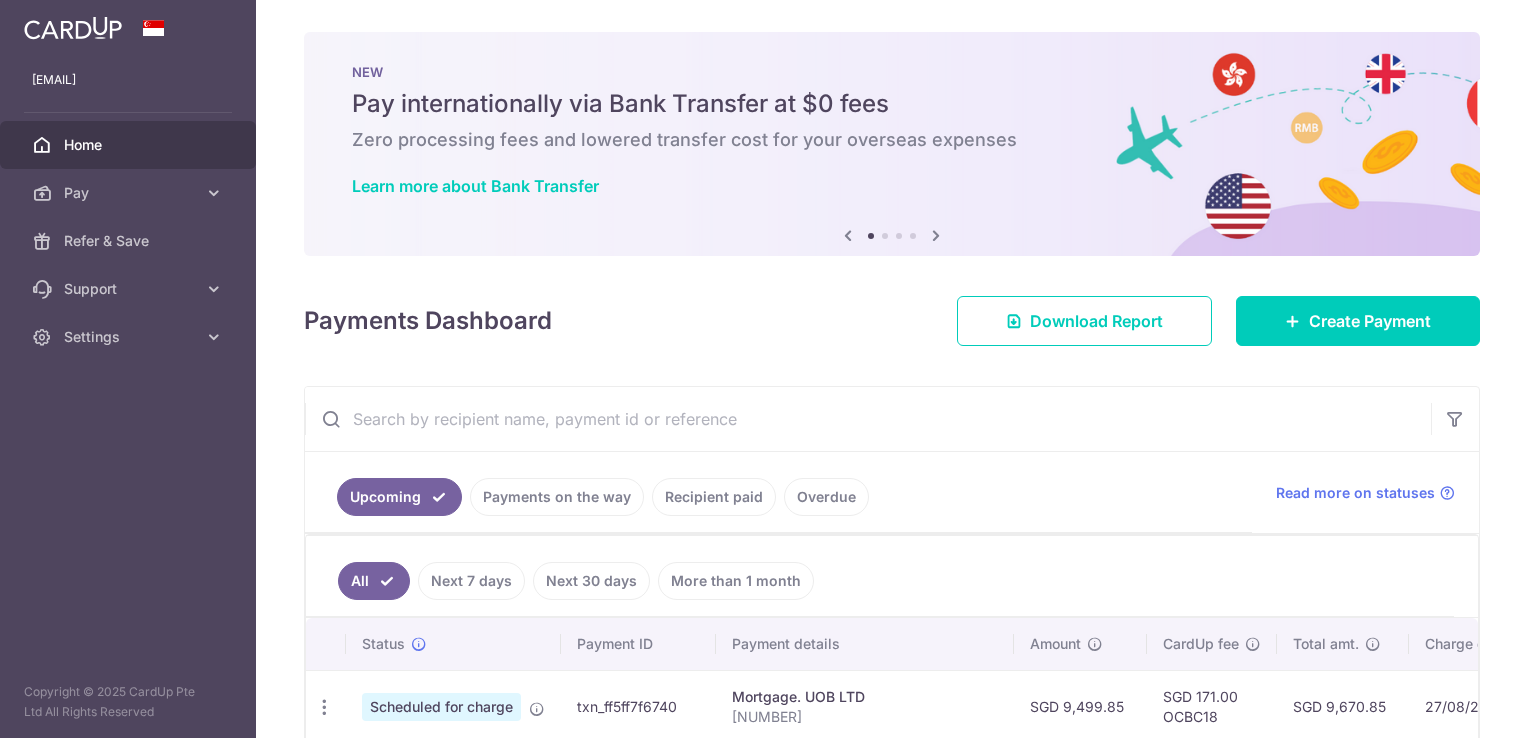 scroll, scrollTop: 0, scrollLeft: 0, axis: both 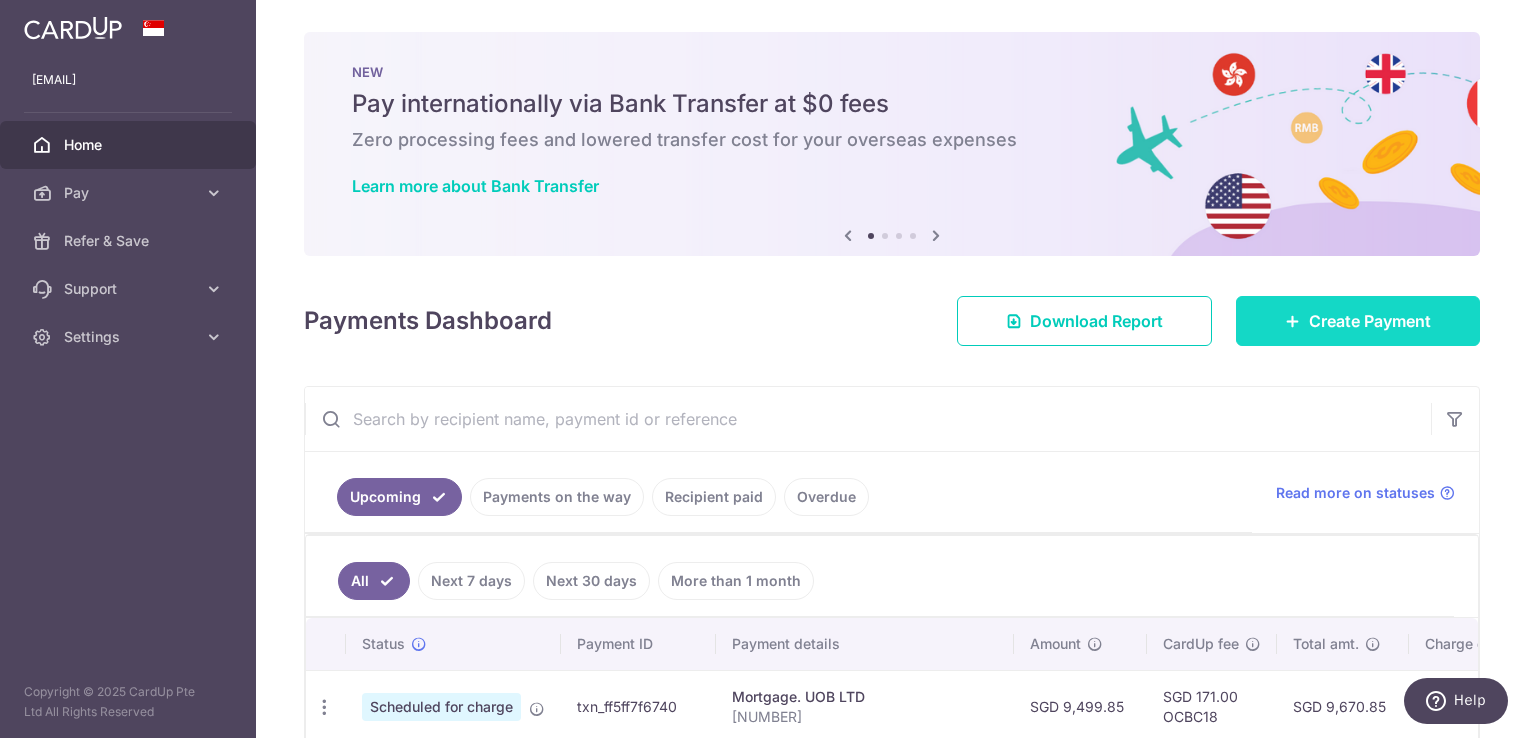 click on "Create Payment" at bounding box center [1370, 321] 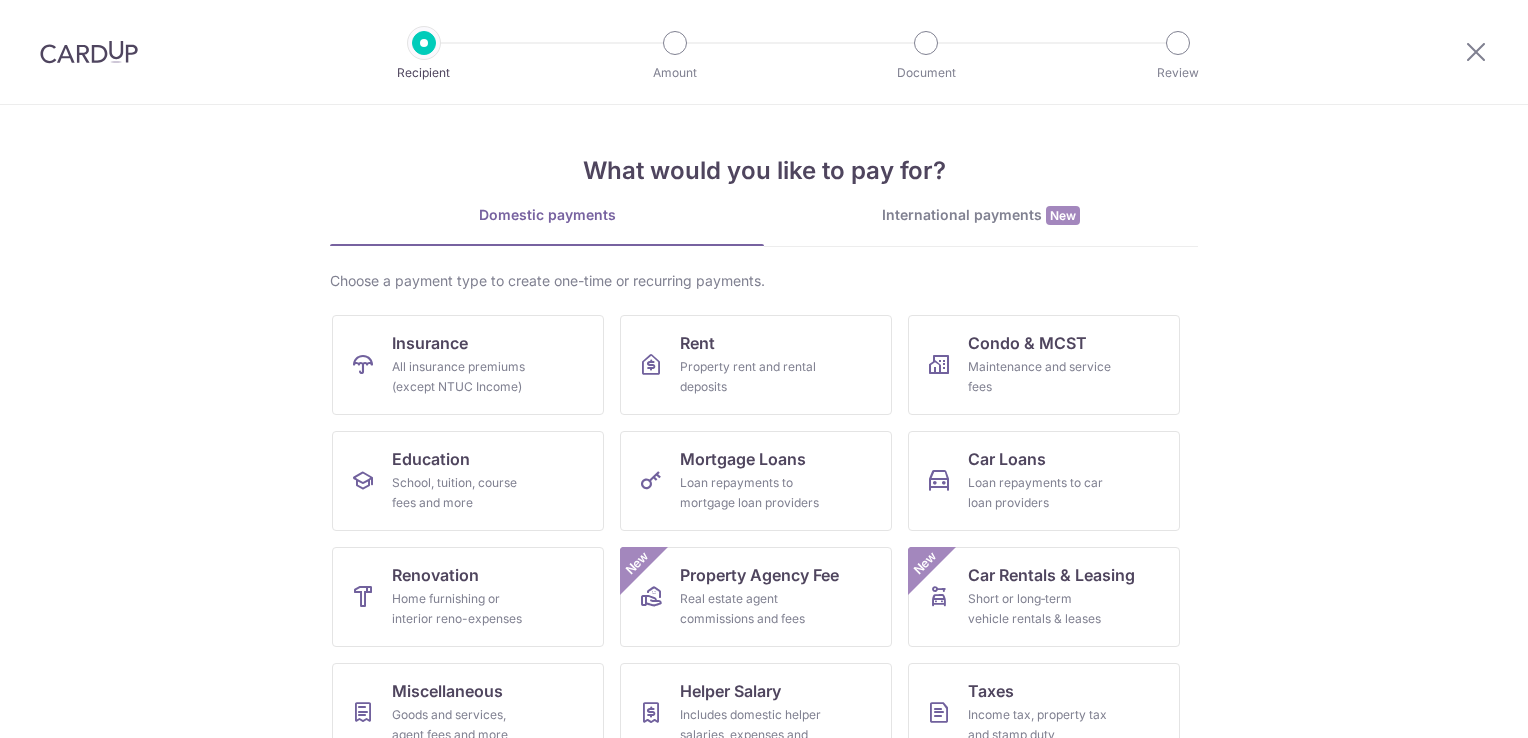 scroll, scrollTop: 0, scrollLeft: 0, axis: both 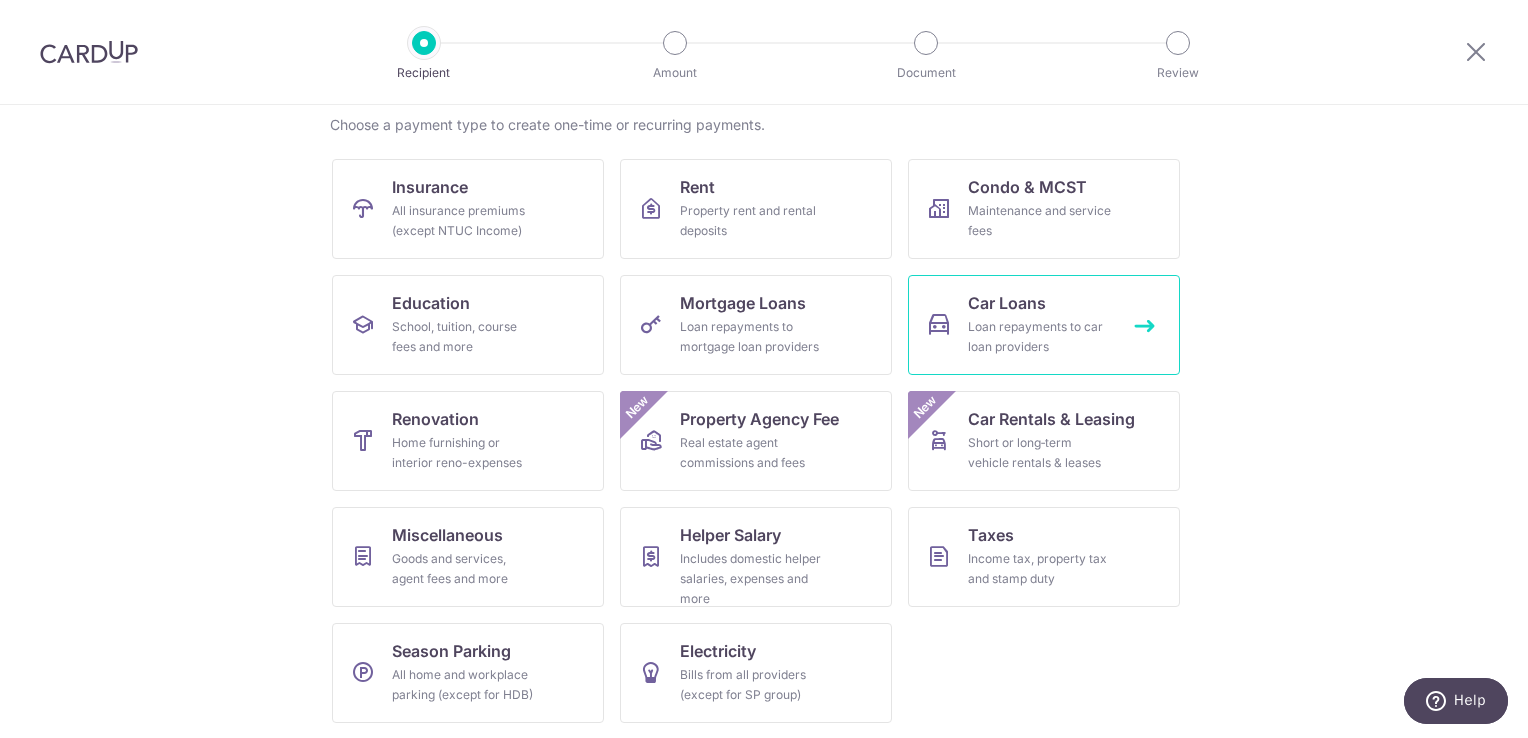 click on "Loan repayments to car loan providers" at bounding box center (1040, 337) 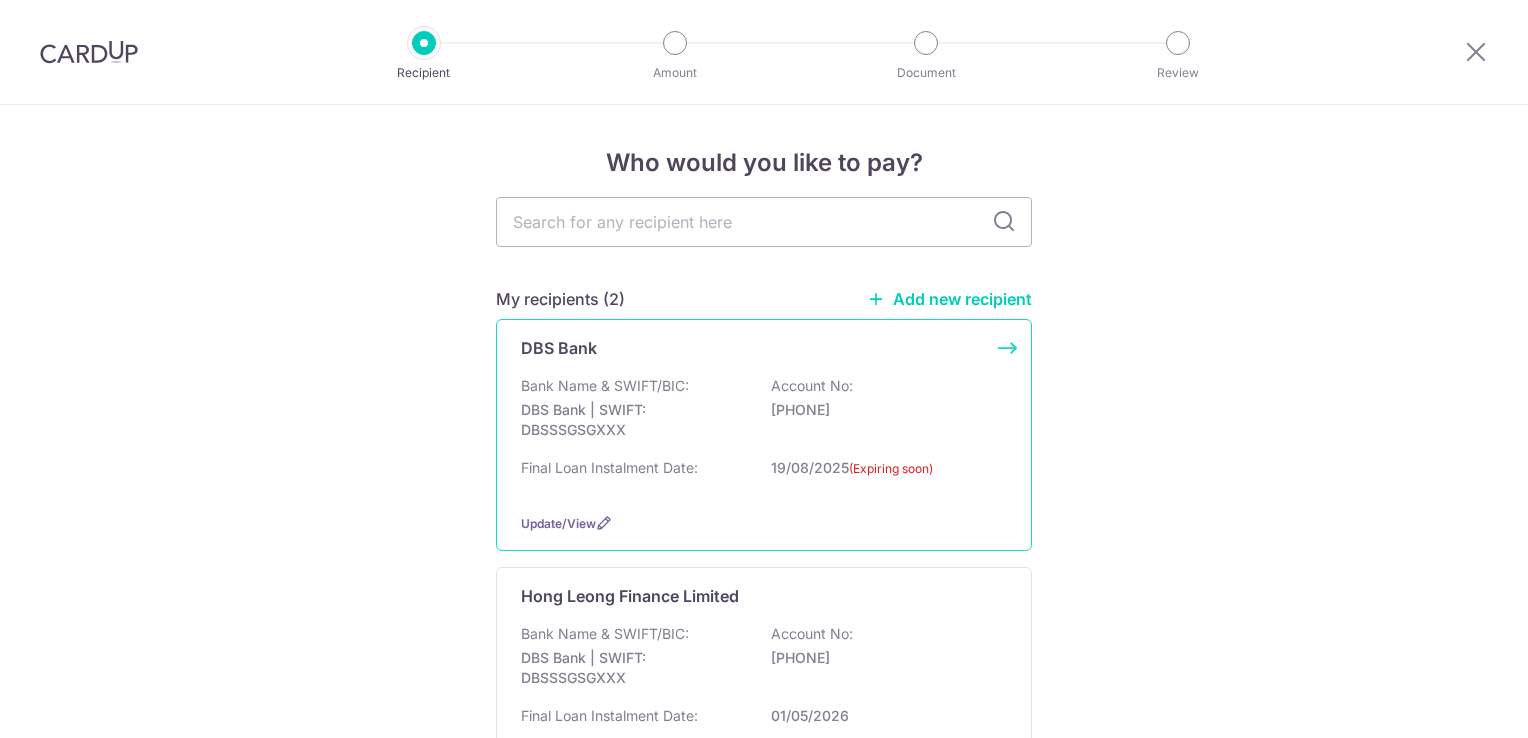 scroll, scrollTop: 0, scrollLeft: 0, axis: both 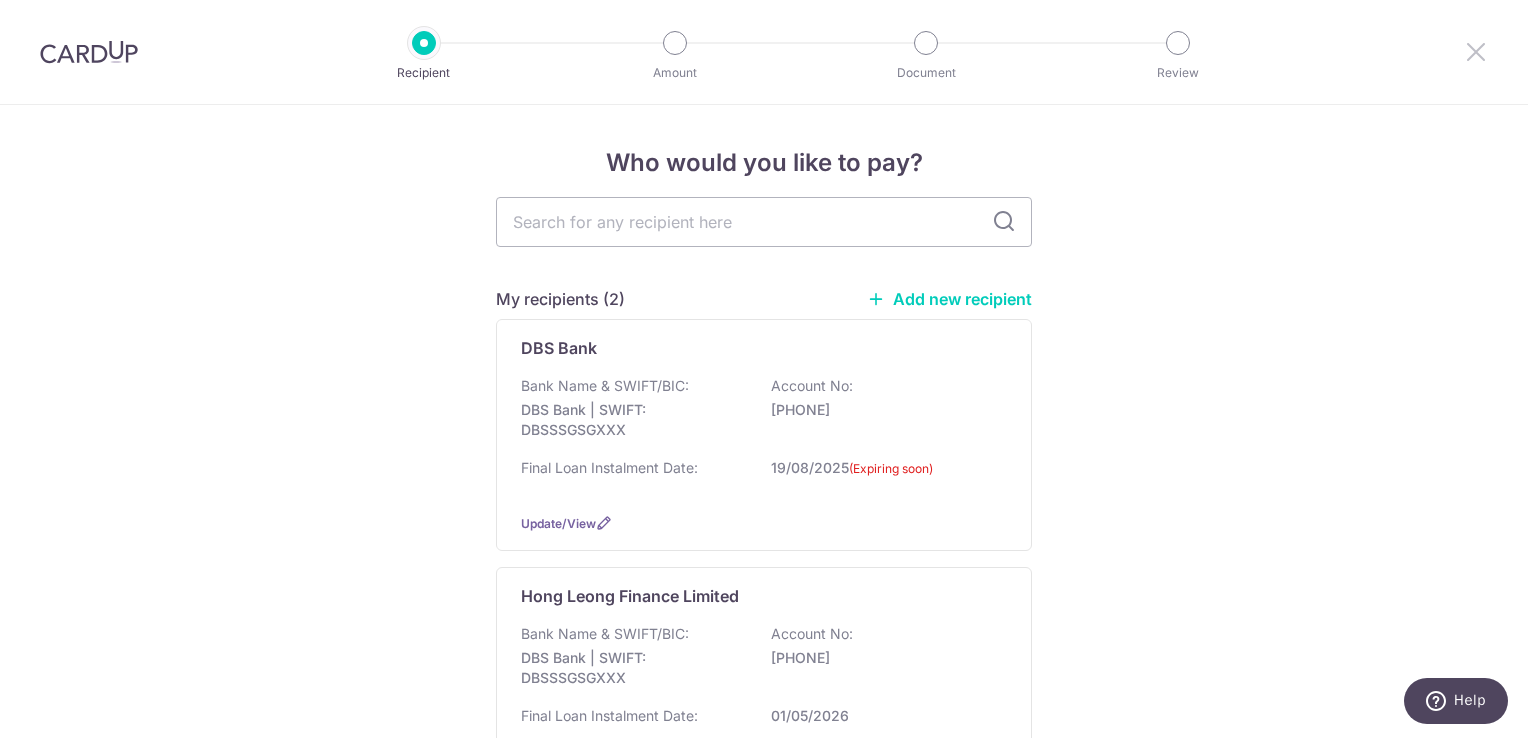 click at bounding box center (1476, 51) 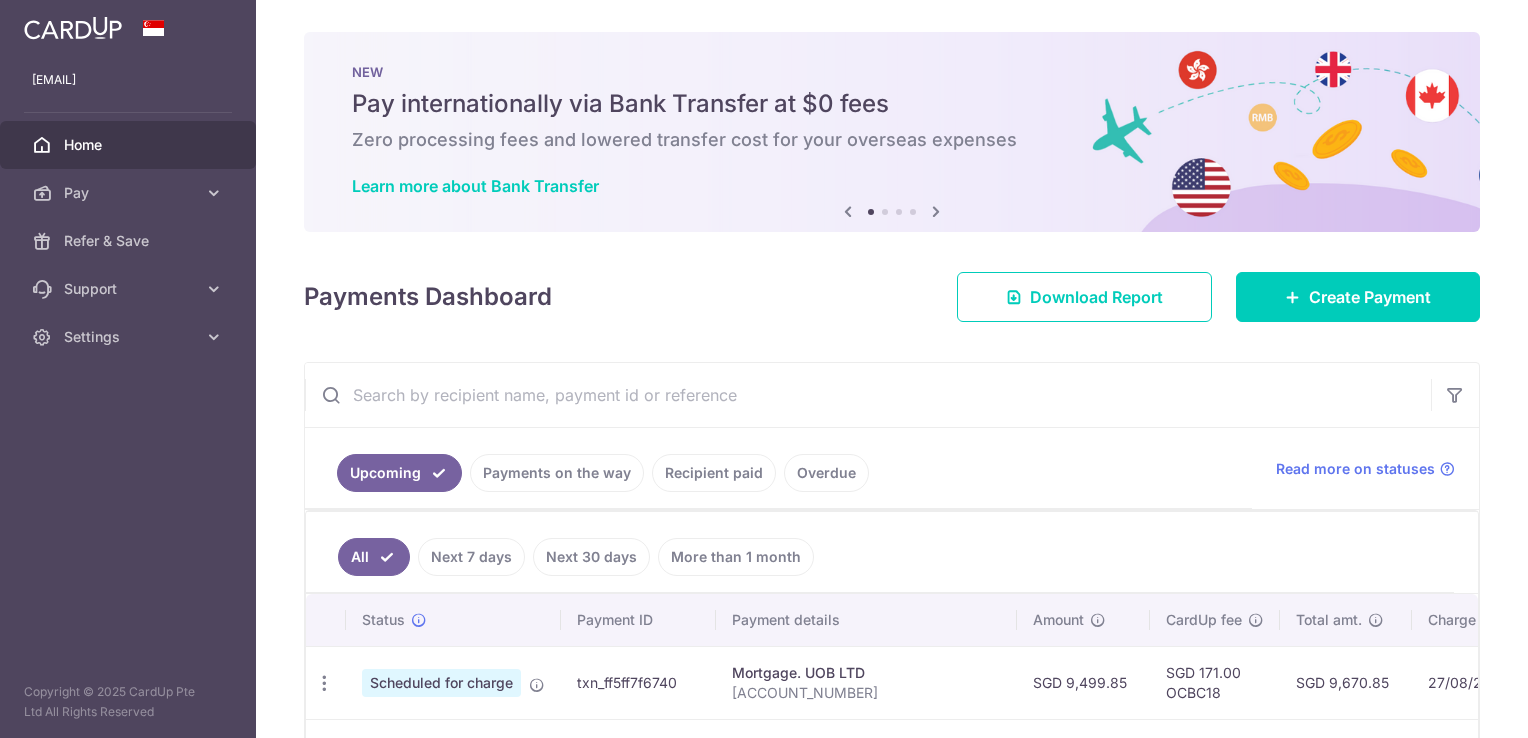 scroll, scrollTop: 0, scrollLeft: 0, axis: both 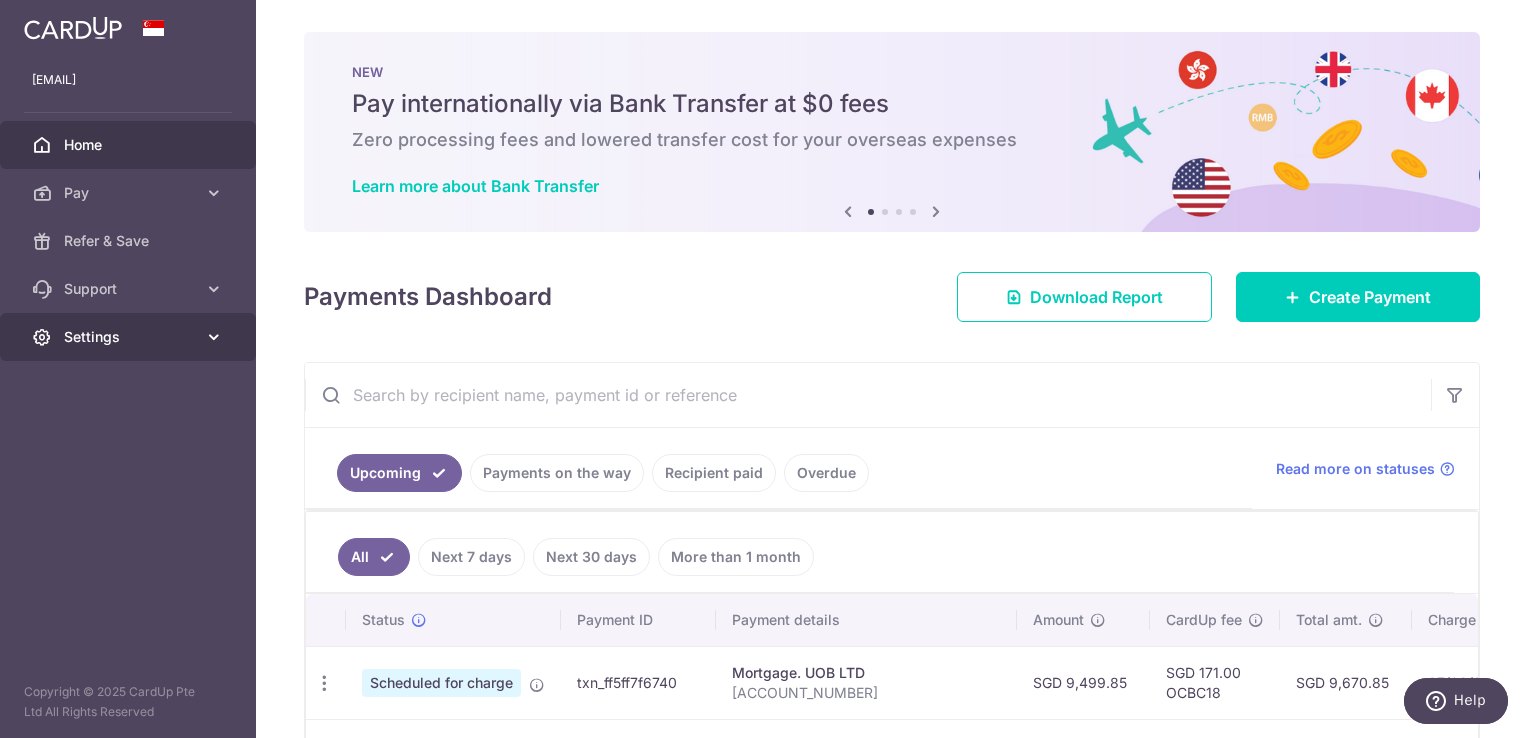 click on "Settings" at bounding box center (130, 337) 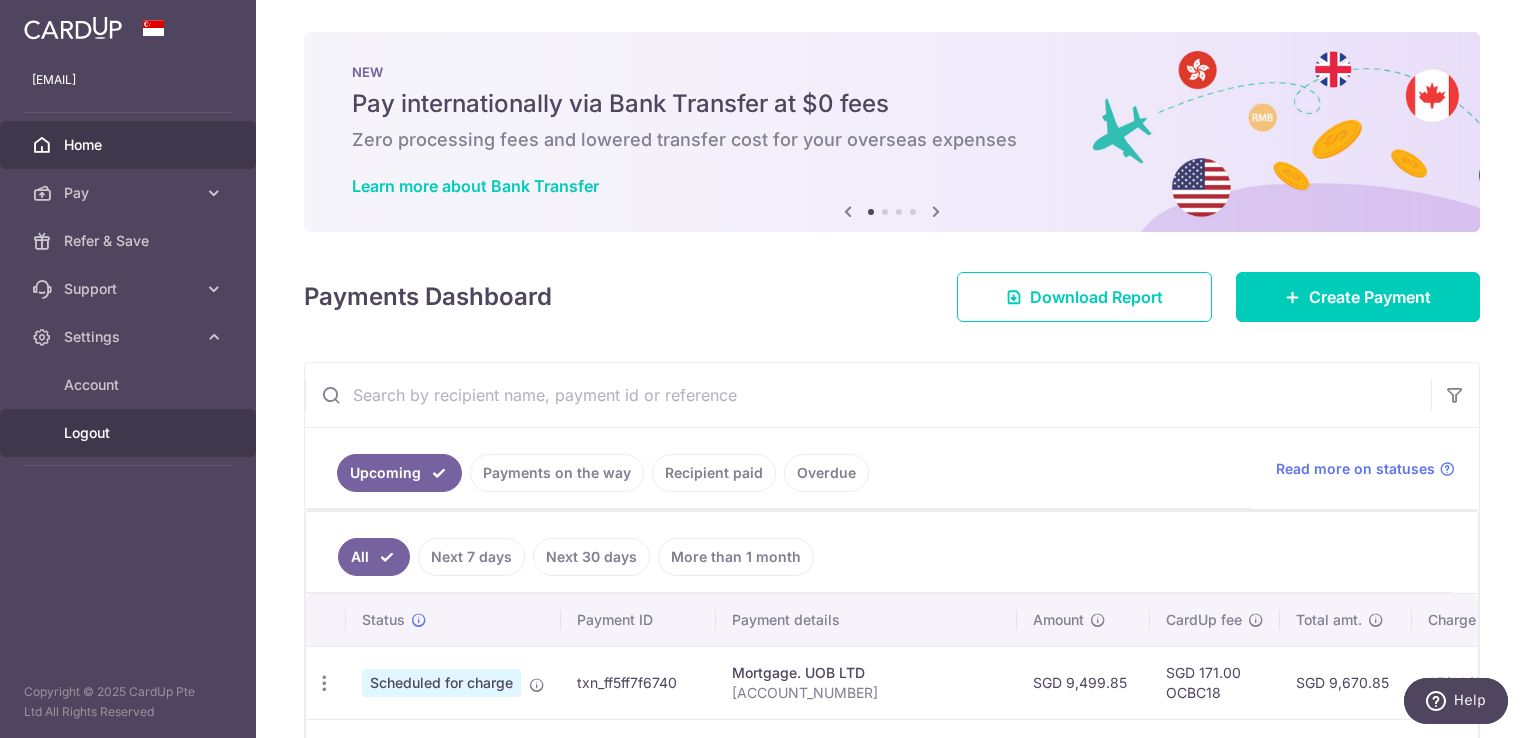 click on "Logout" at bounding box center [130, 433] 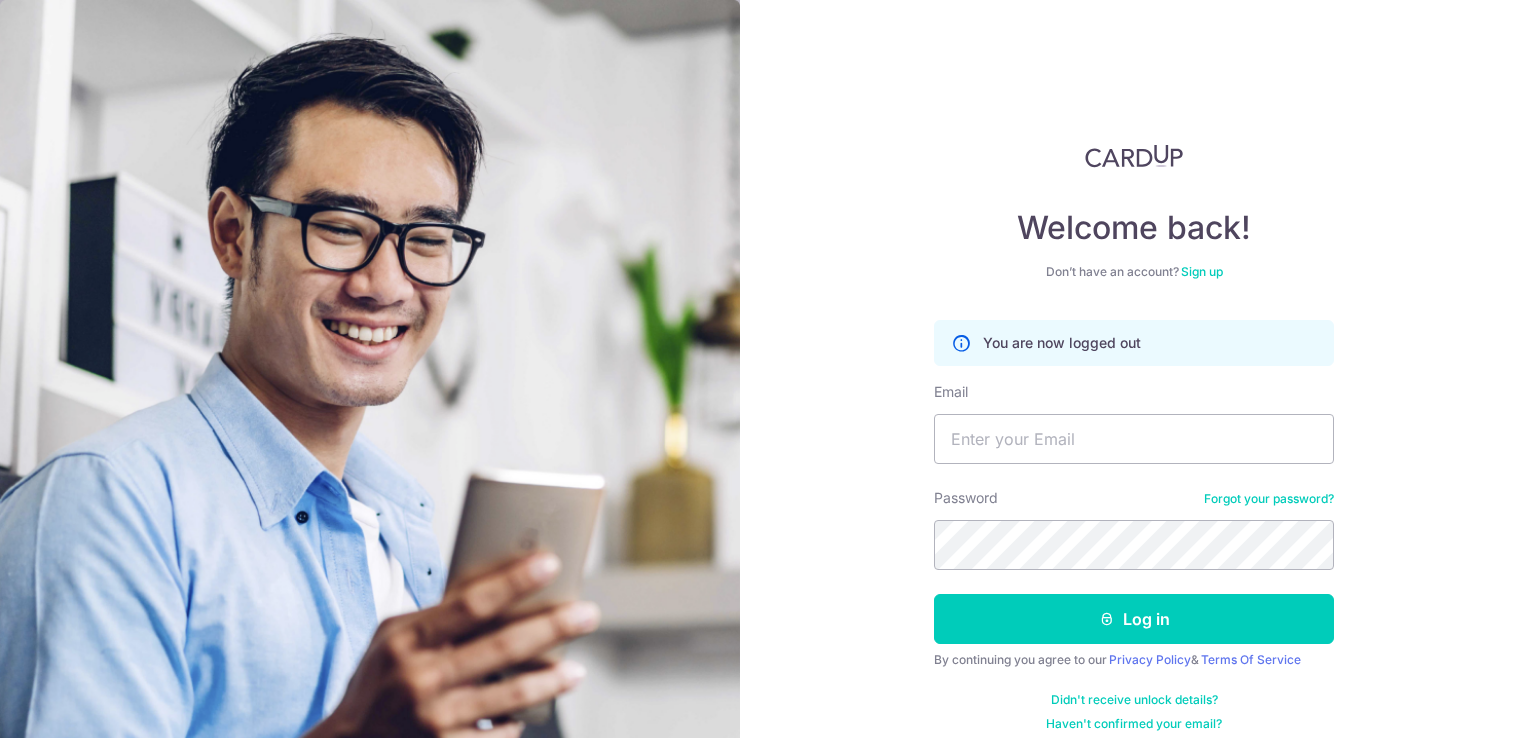 scroll, scrollTop: 0, scrollLeft: 0, axis: both 